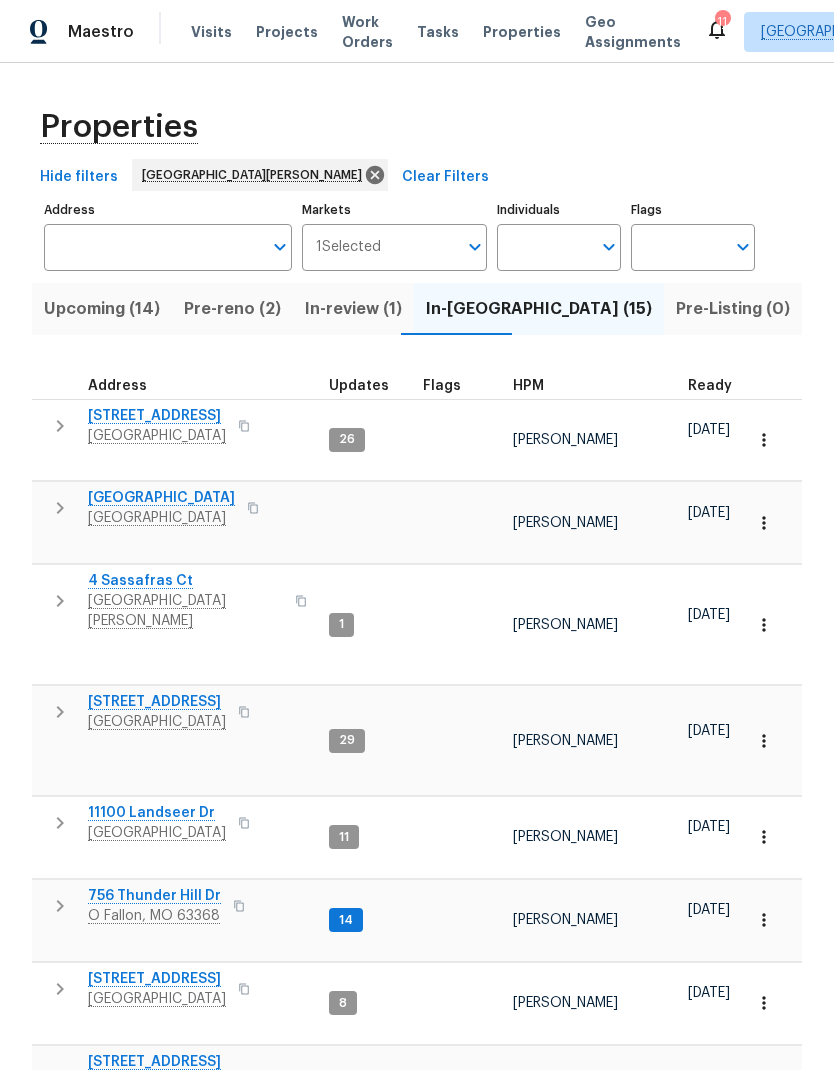 scroll, scrollTop: 0, scrollLeft: 0, axis: both 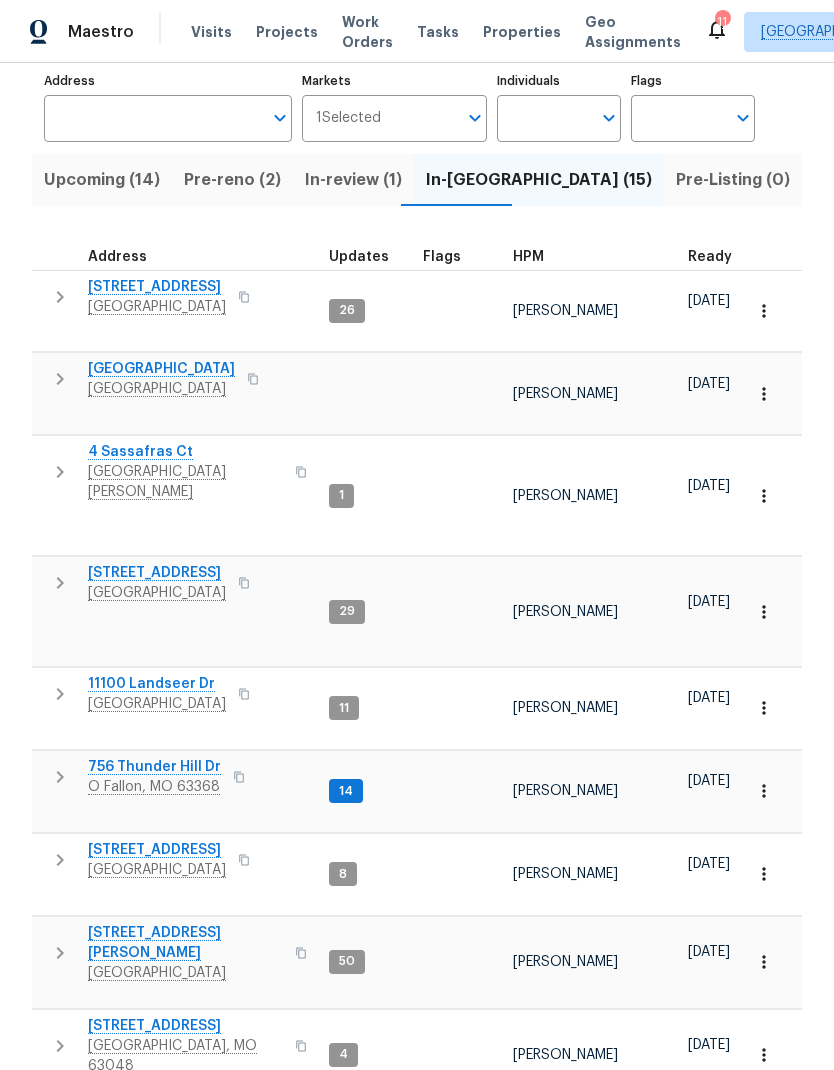 click 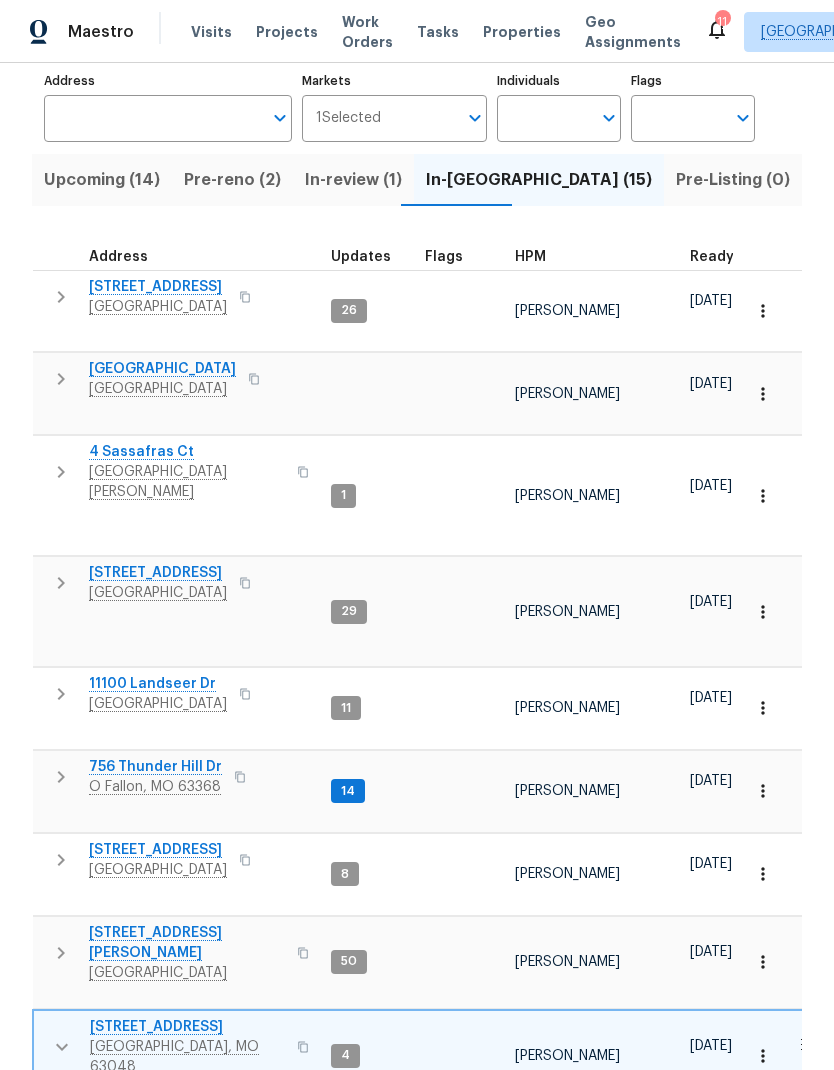 click on "Lockbox" at bounding box center [130, 1170] 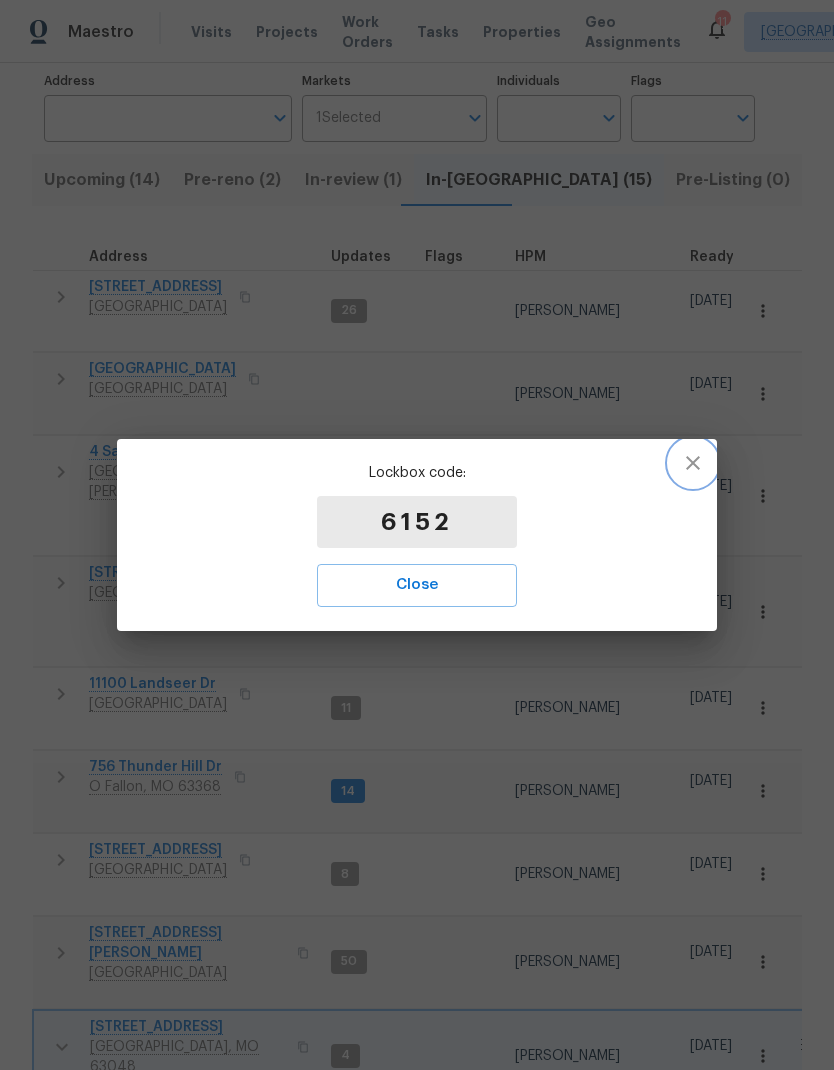 click 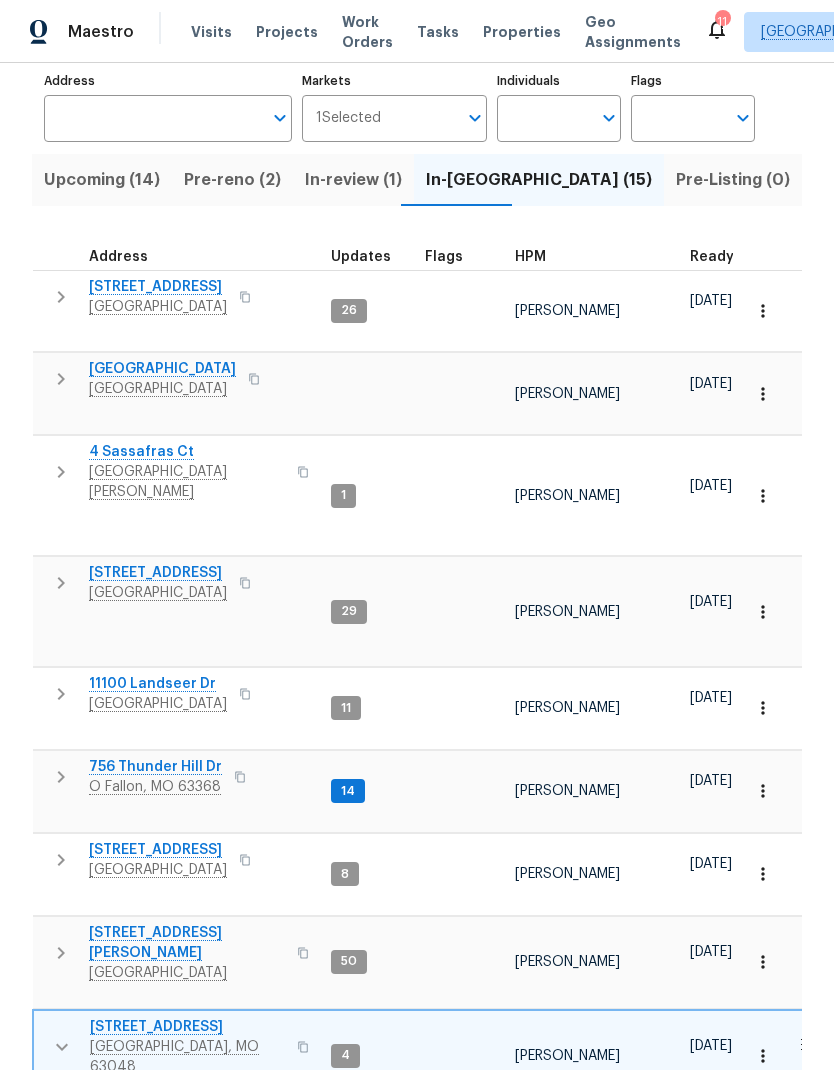 scroll, scrollTop: 16, scrollLeft: 0, axis: vertical 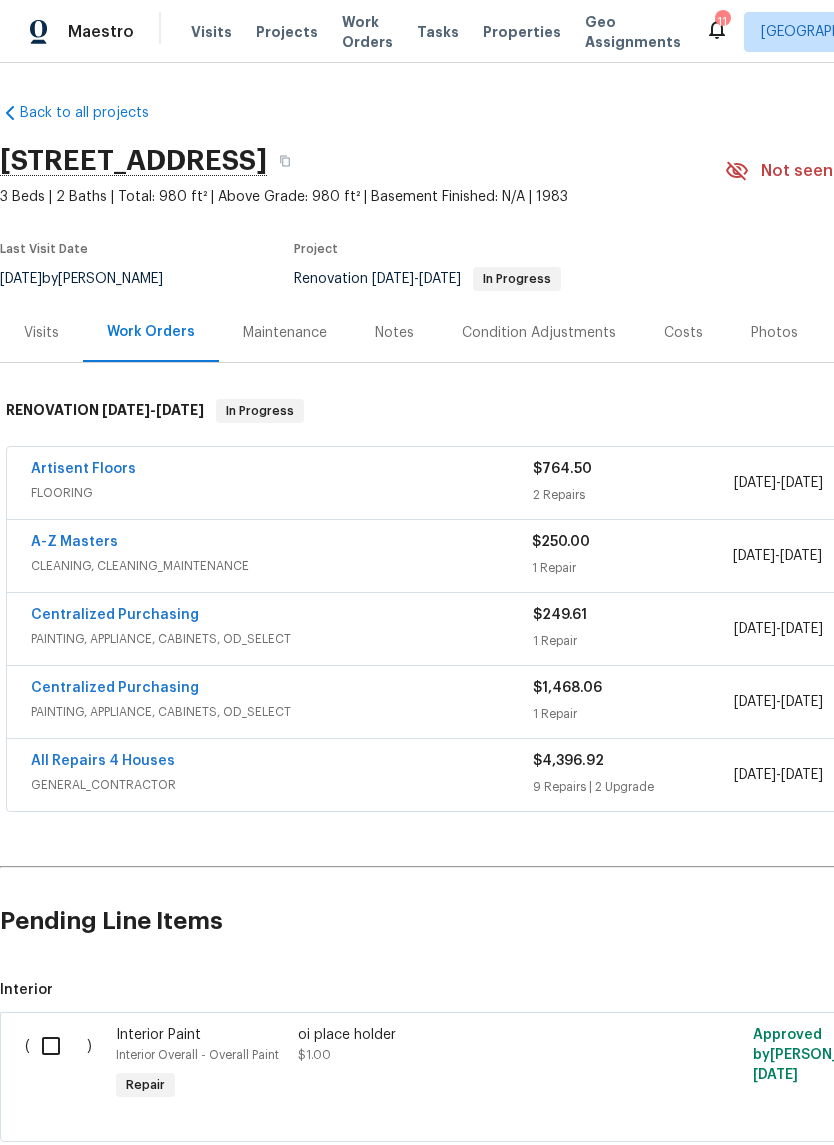 click on "Visits" at bounding box center (41, 333) 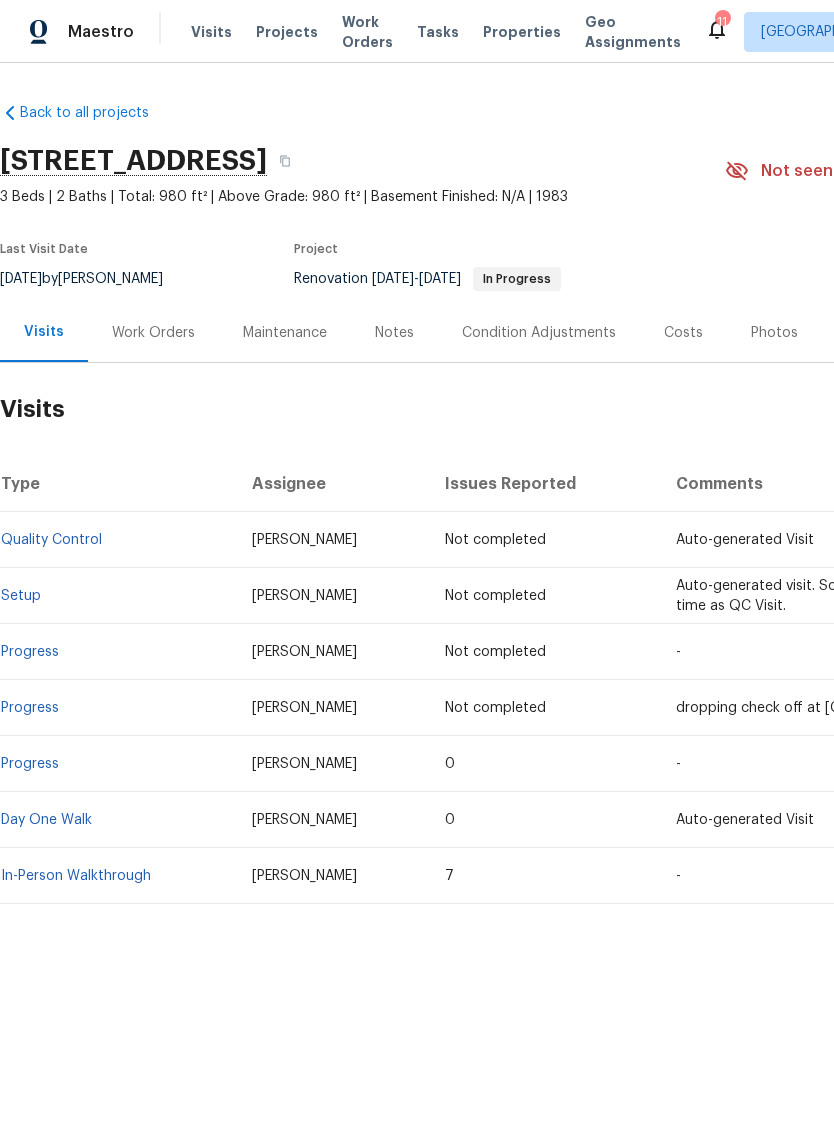 click on "Costs" at bounding box center [683, 333] 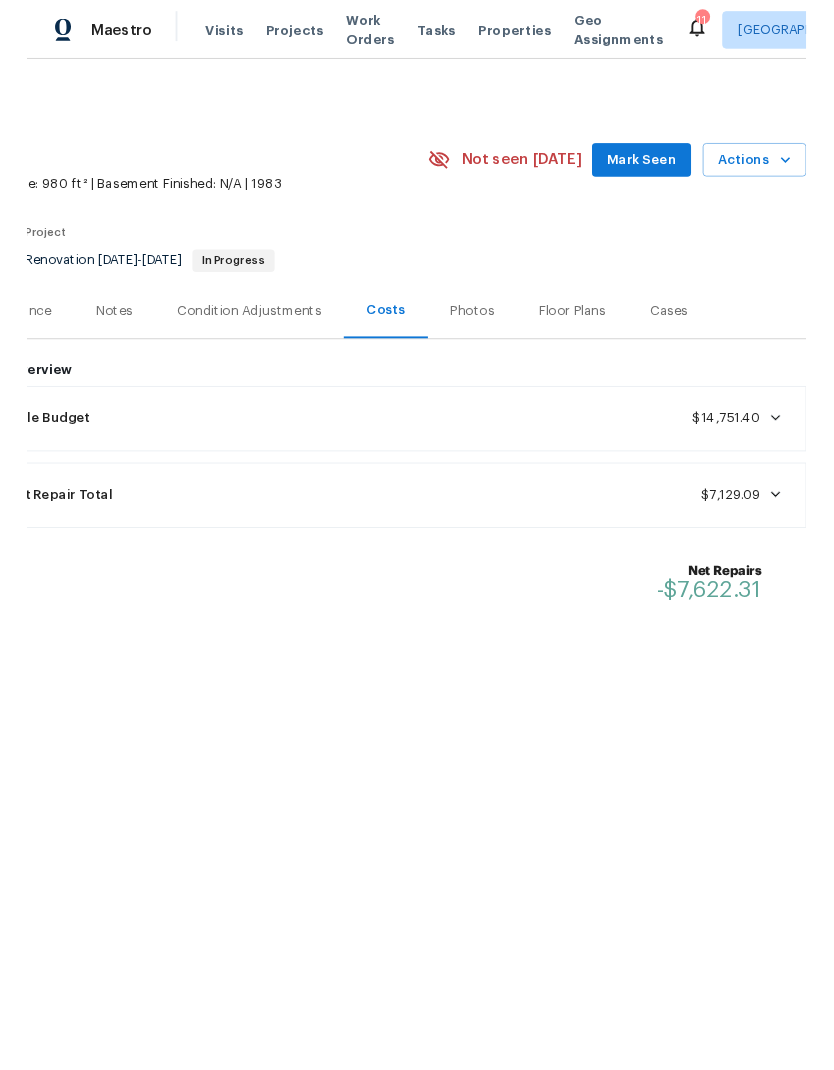scroll, scrollTop: 0, scrollLeft: 296, axis: horizontal 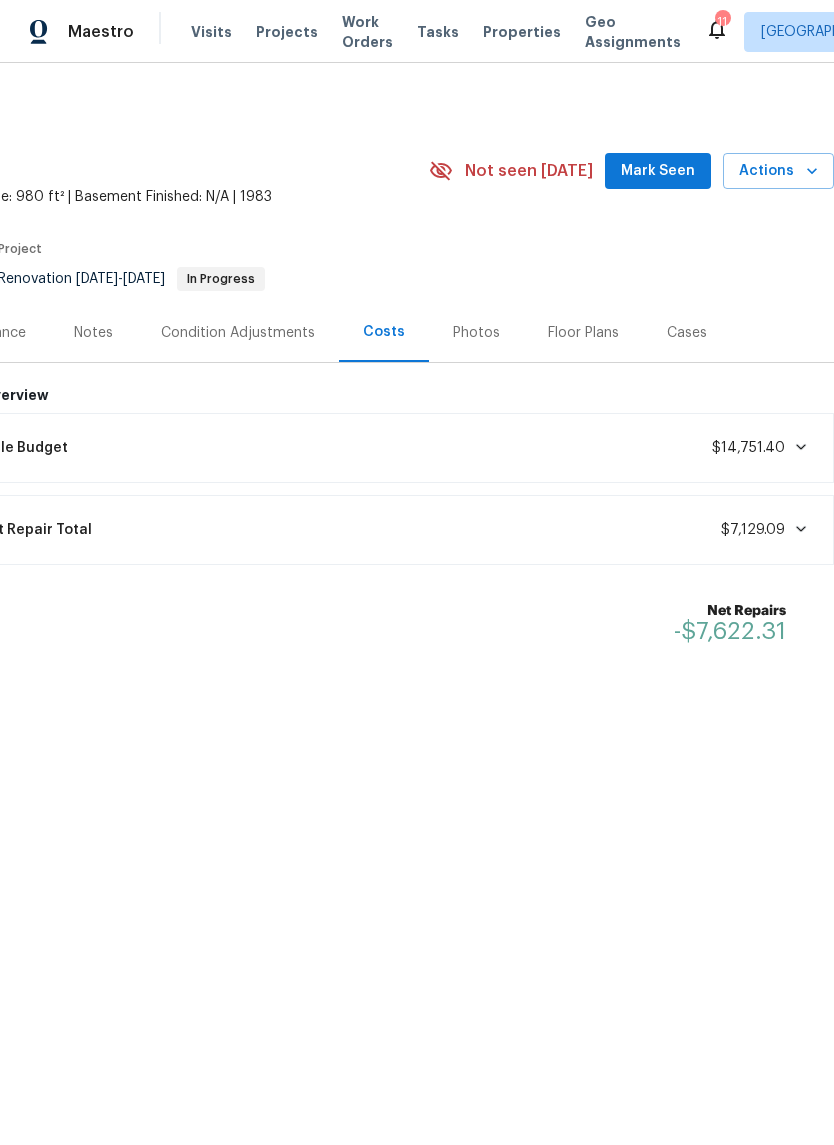 click 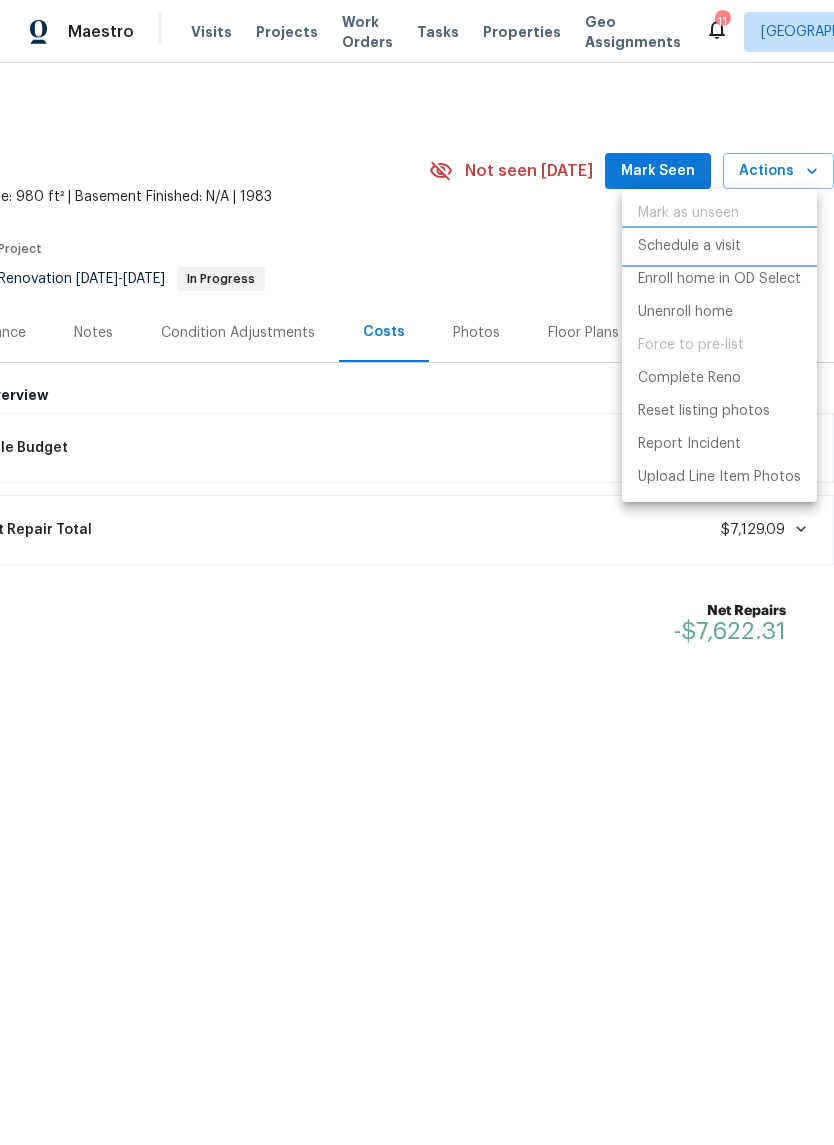 click on "Schedule a visit" at bounding box center (719, 246) 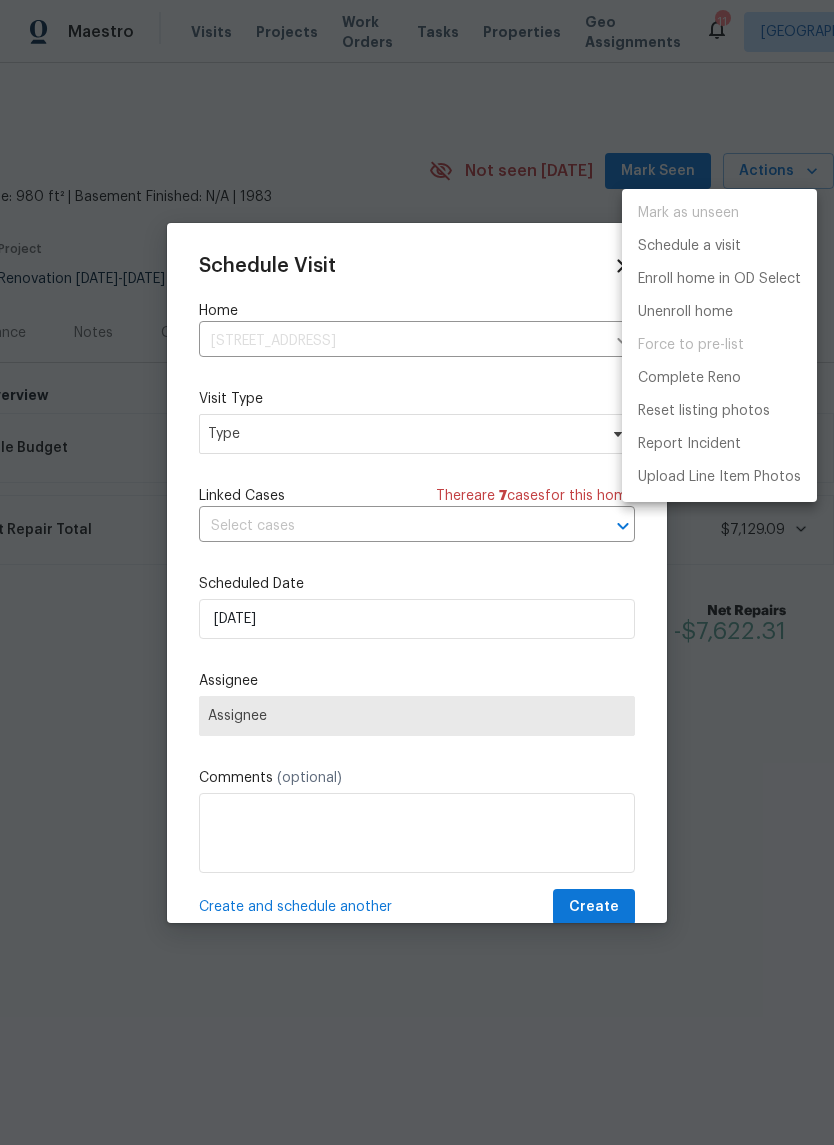 click at bounding box center (417, 572) 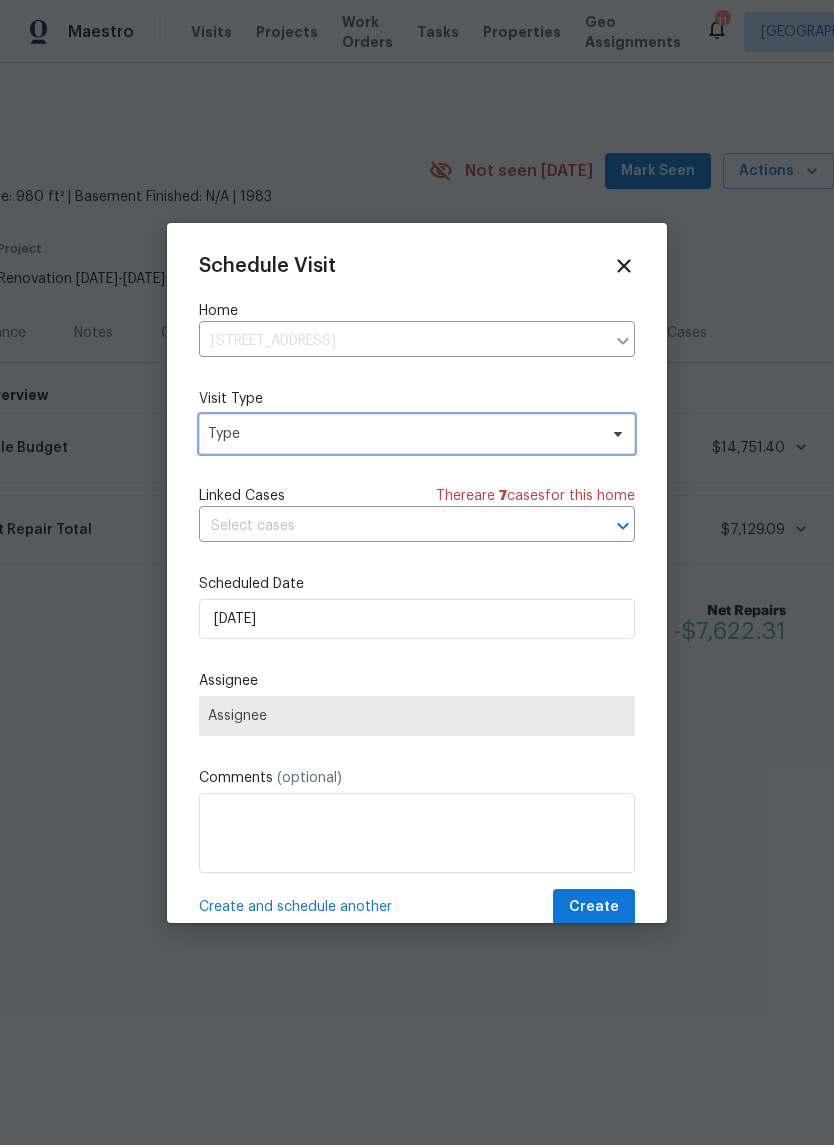 click on "Type" at bounding box center (402, 434) 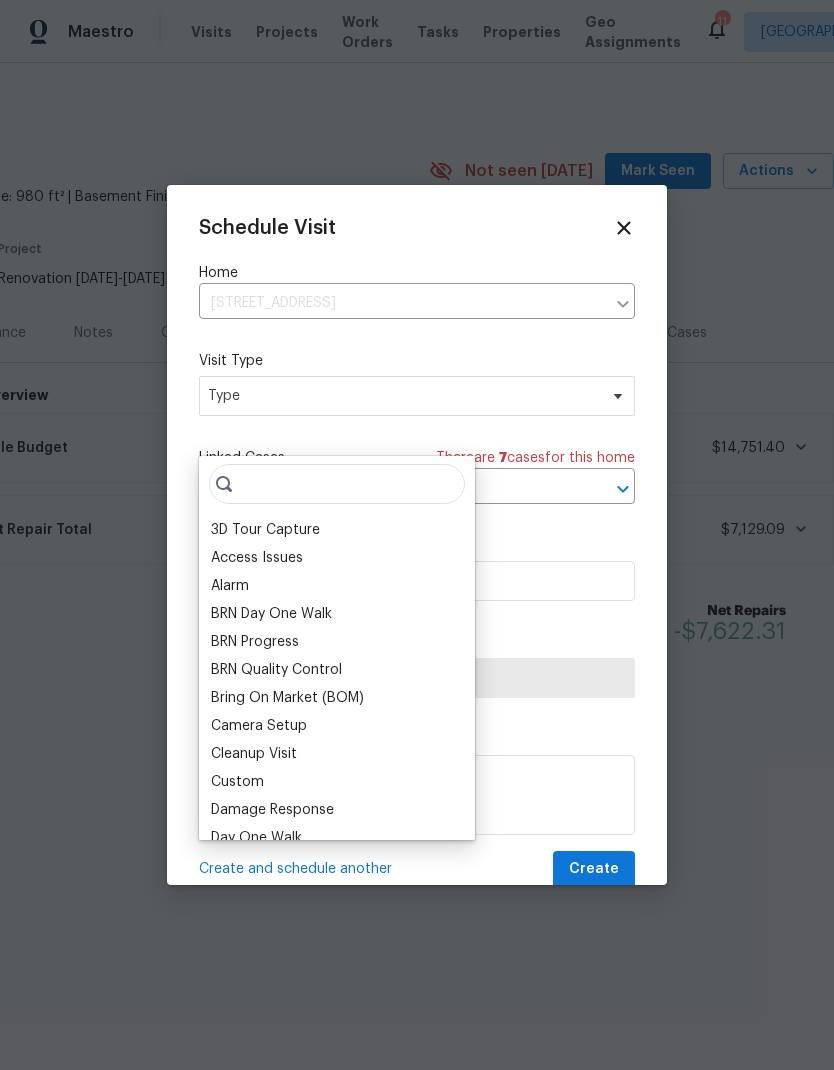 click on "Schedule Visit Home   1301 Westchester Dr, Herculaneum, MO 63048 ​ Visit Type   Type Linked Cases There  are   7  case s  for this home   ​ Scheduled Date   7/16/2025 Assignee   Assignee Comments   (optional) Create and schedule another Create" at bounding box center (417, 552) 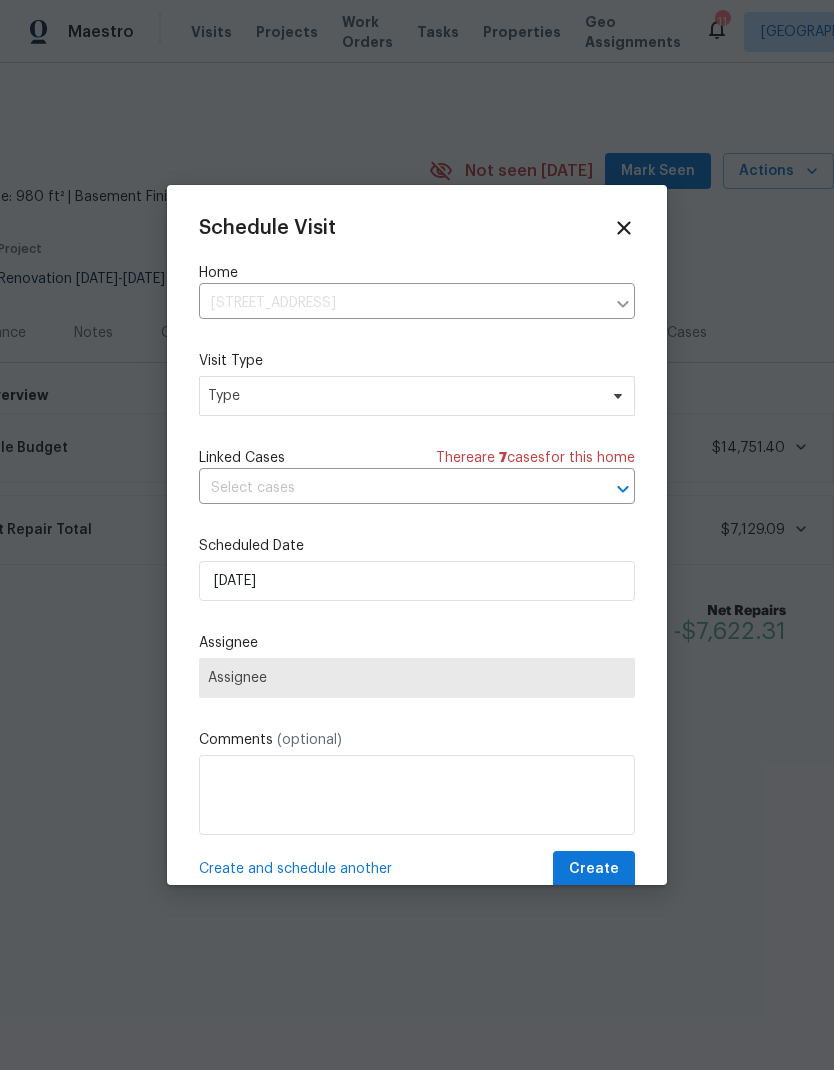 click at bounding box center (389, 488) 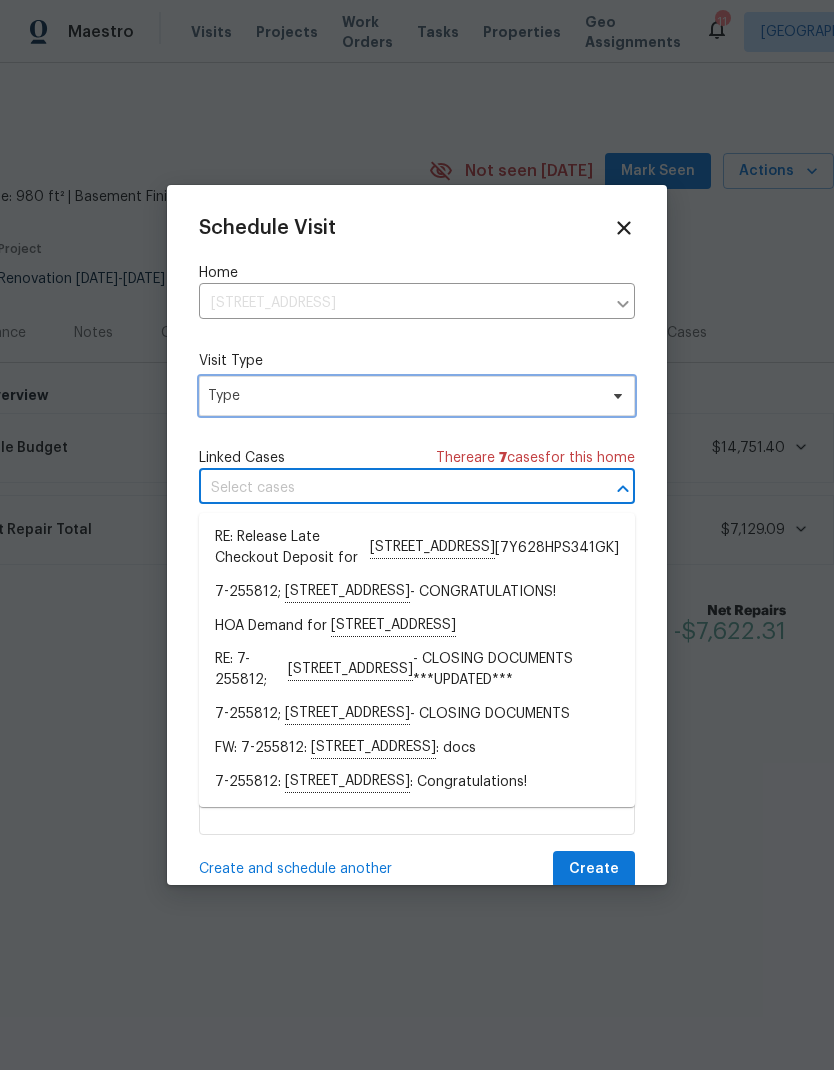 click on "Type" at bounding box center (402, 396) 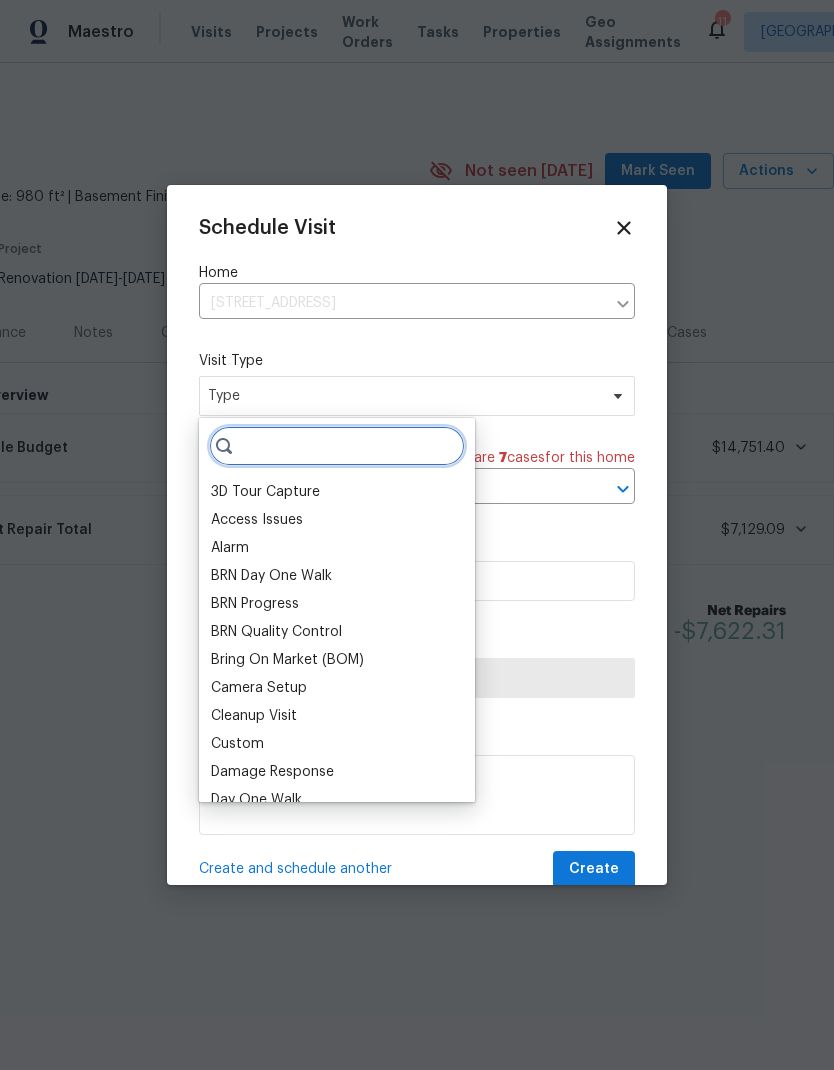 click at bounding box center (337, 446) 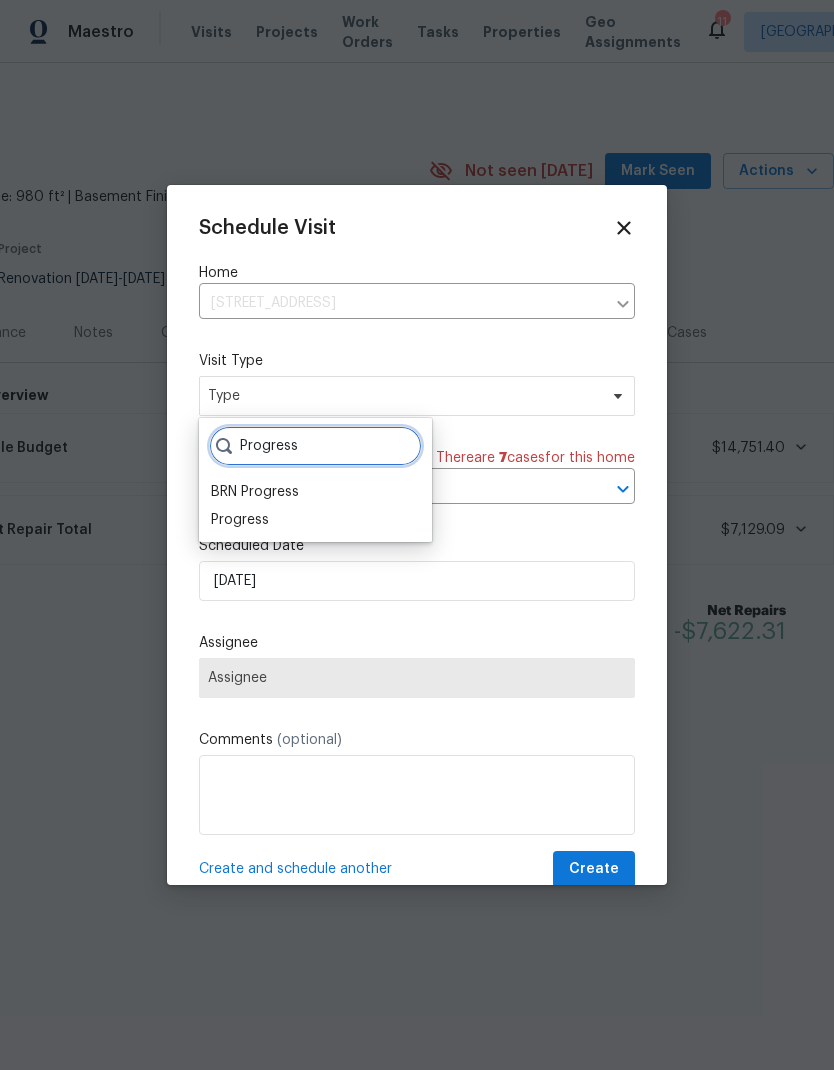 type on "Progress" 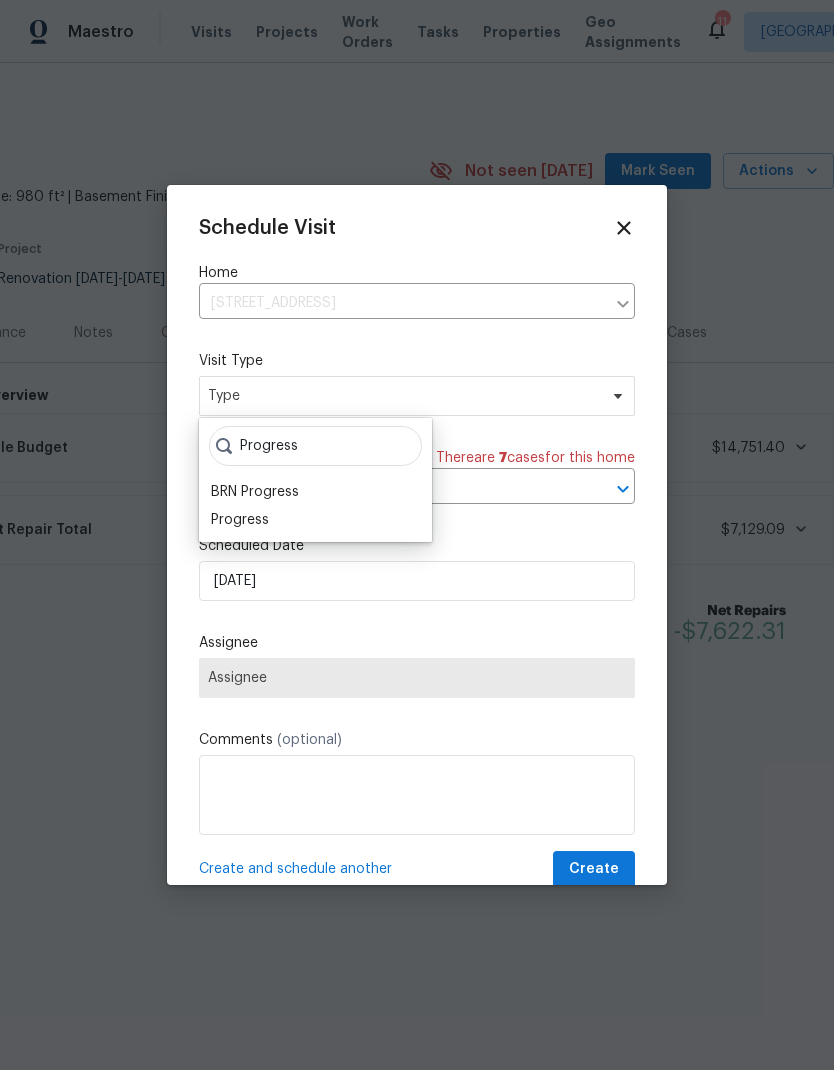 click on "Progress" at bounding box center (315, 520) 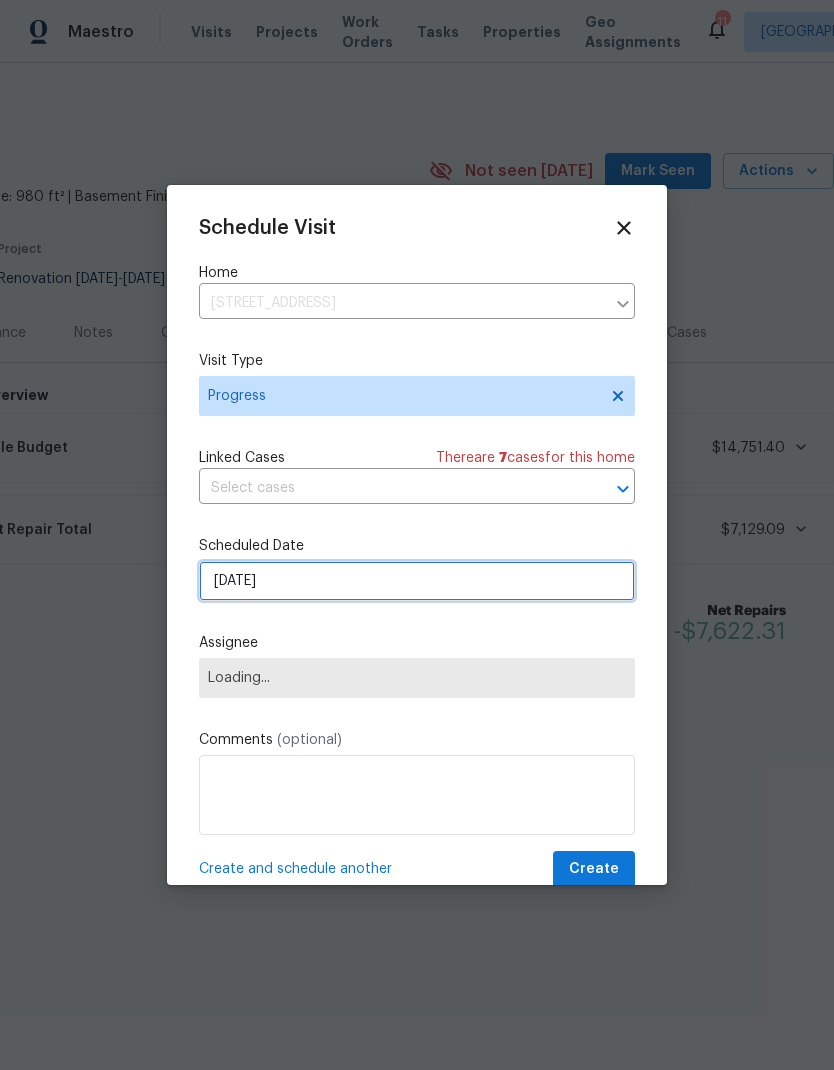 click on "7/16/2025" at bounding box center [417, 581] 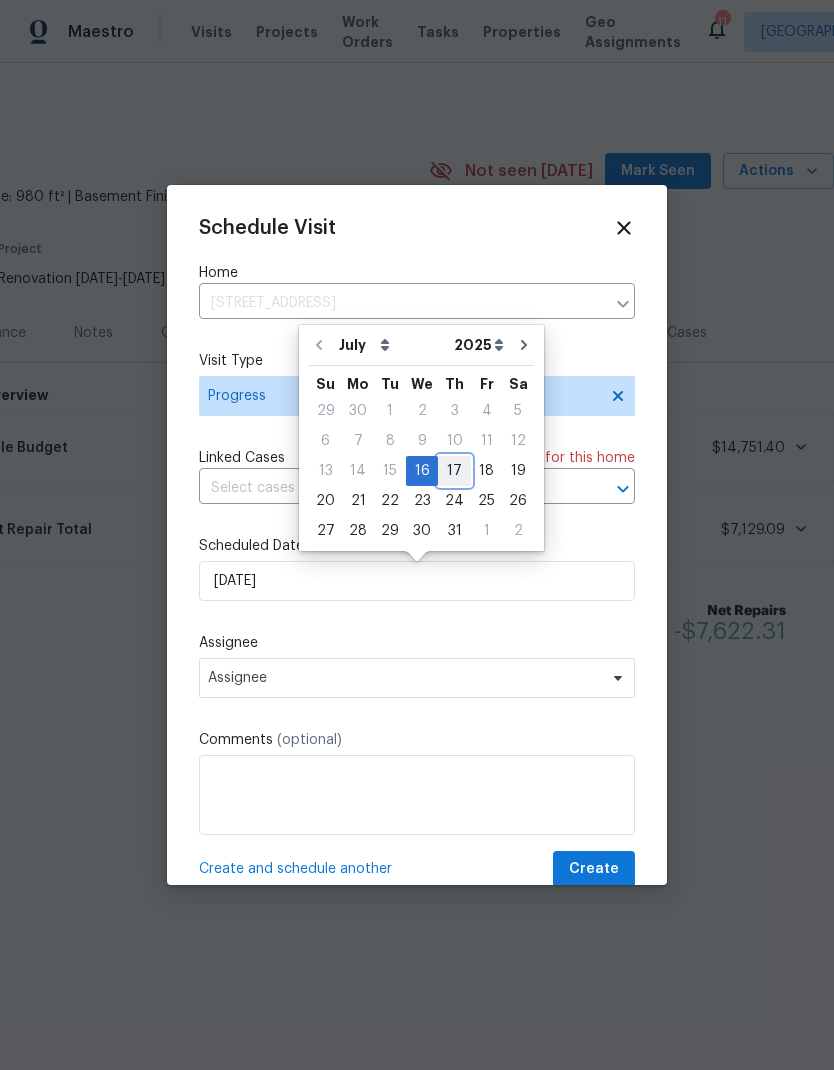 click on "17" at bounding box center (454, 471) 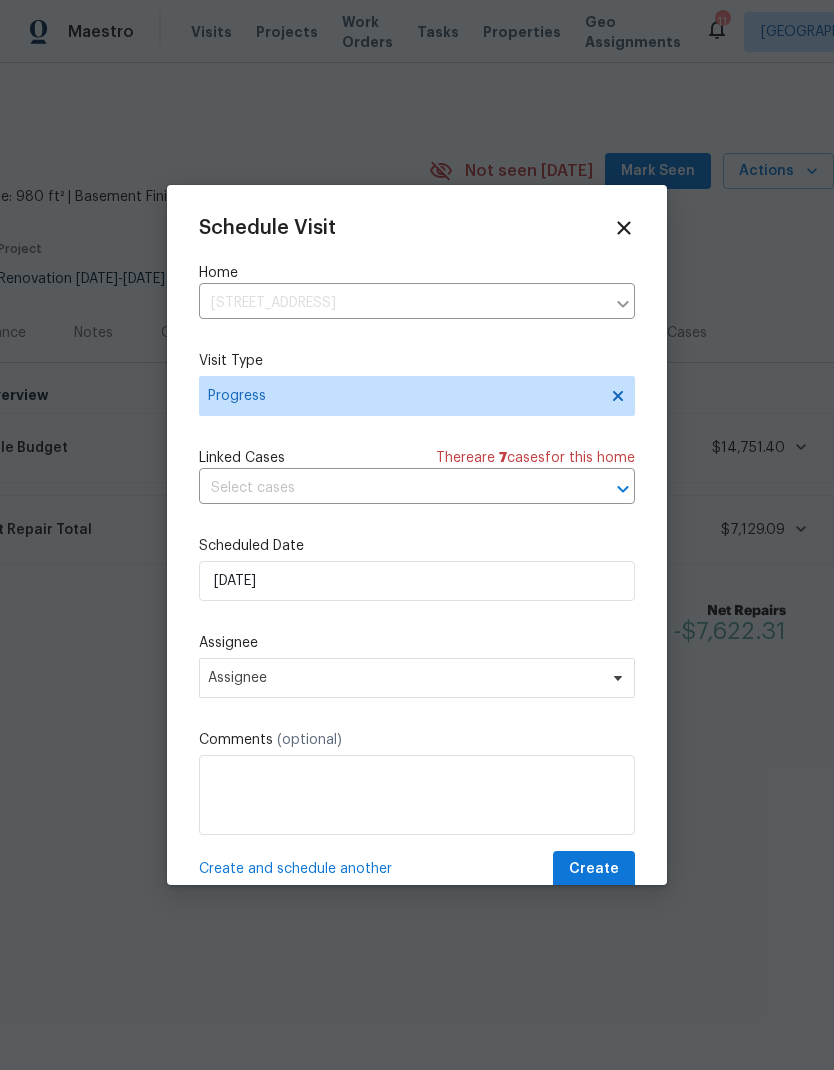 click at bounding box center (417, 795) 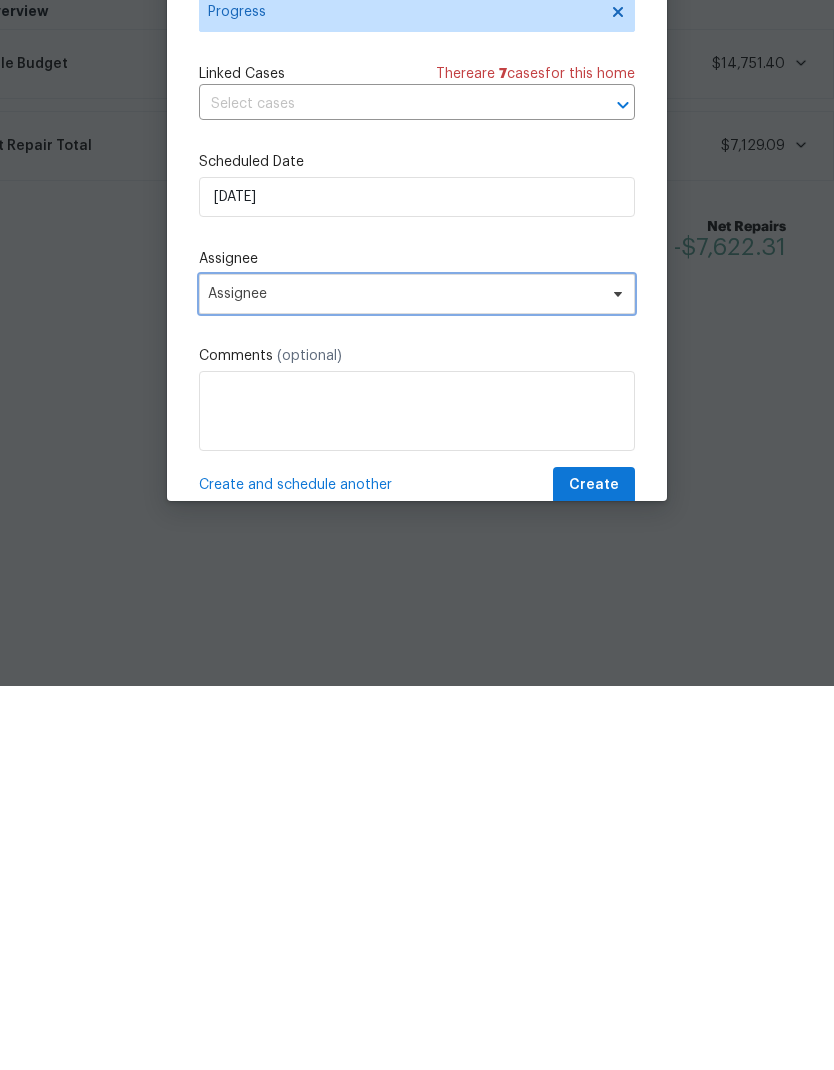 click on "Assignee" at bounding box center (417, 678) 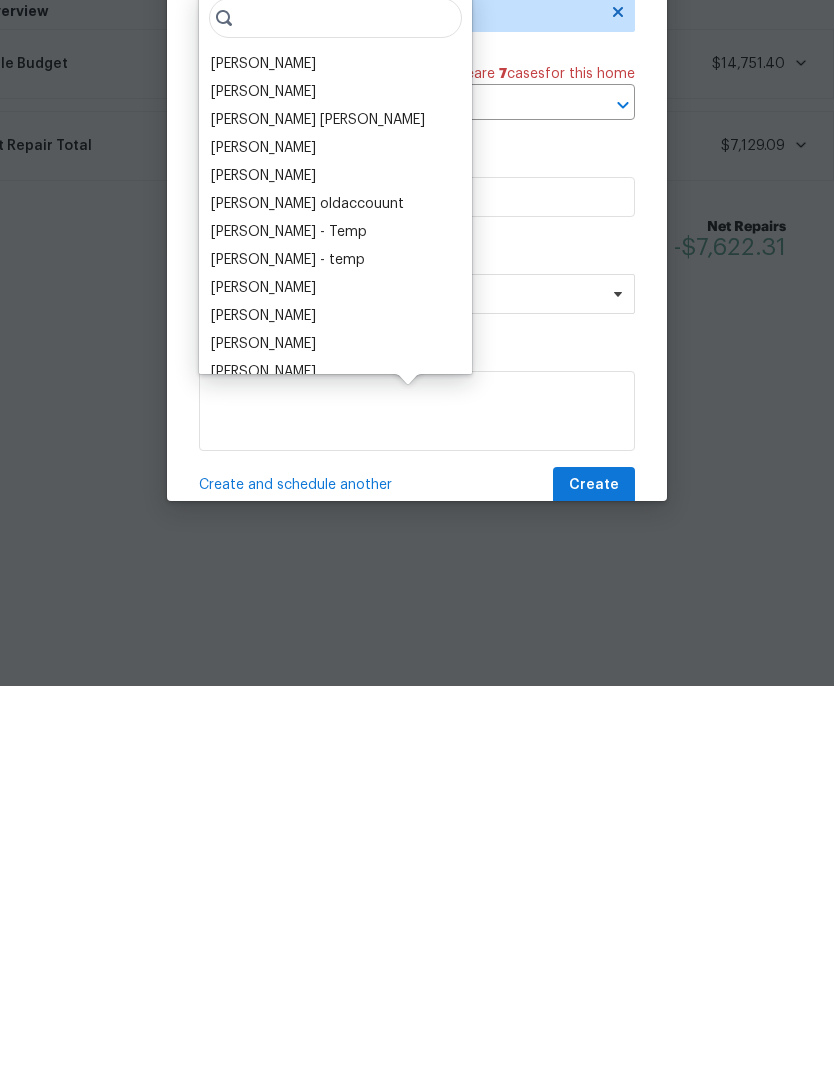 click on "[PERSON_NAME]" at bounding box center (263, 448) 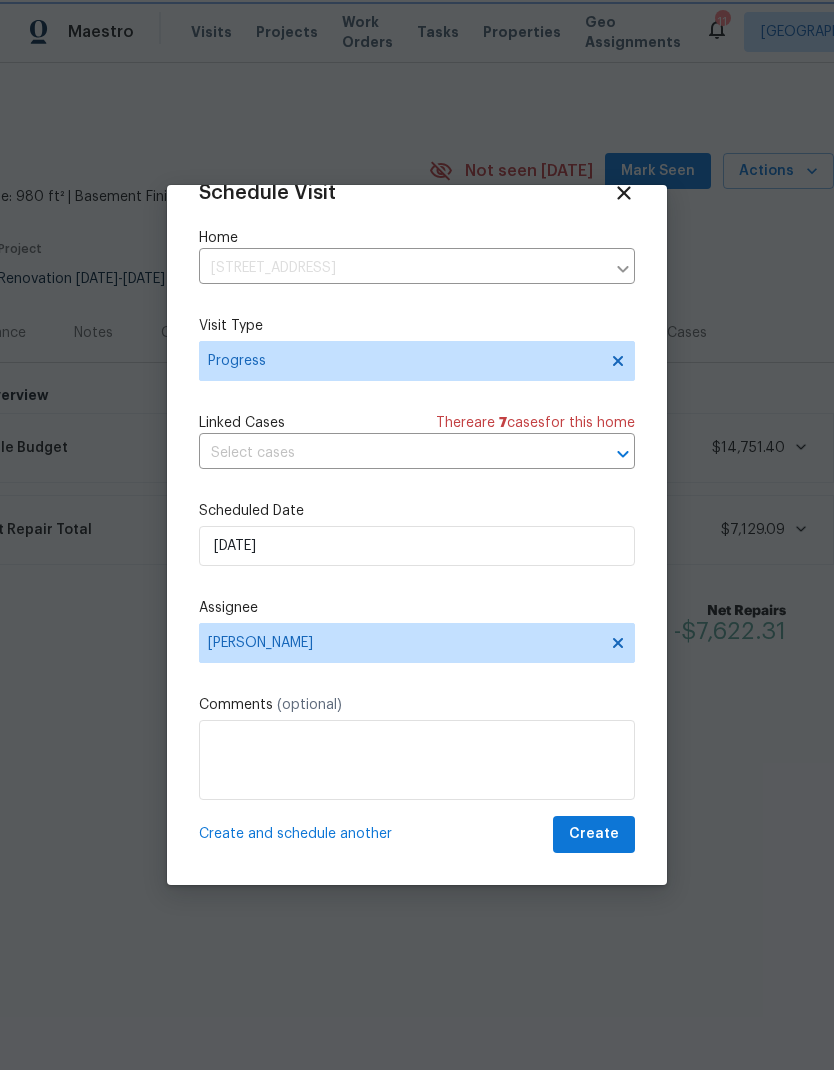 scroll, scrollTop: 39, scrollLeft: 0, axis: vertical 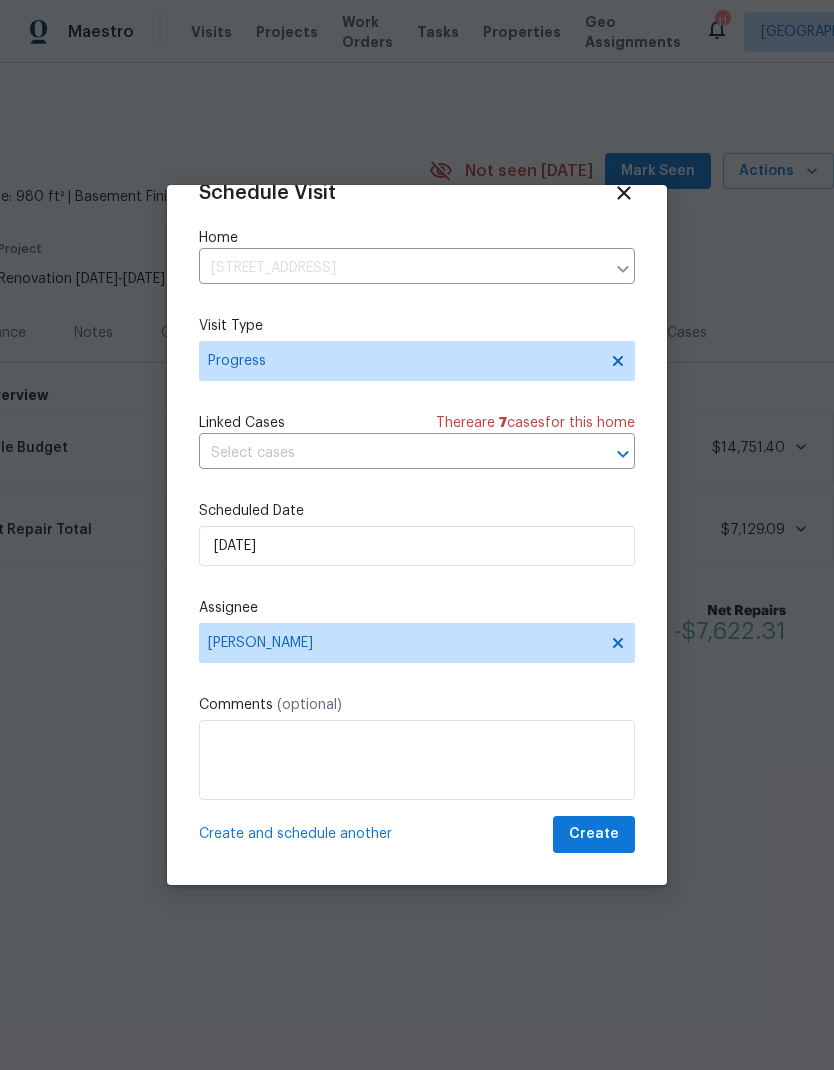 click at bounding box center (417, 760) 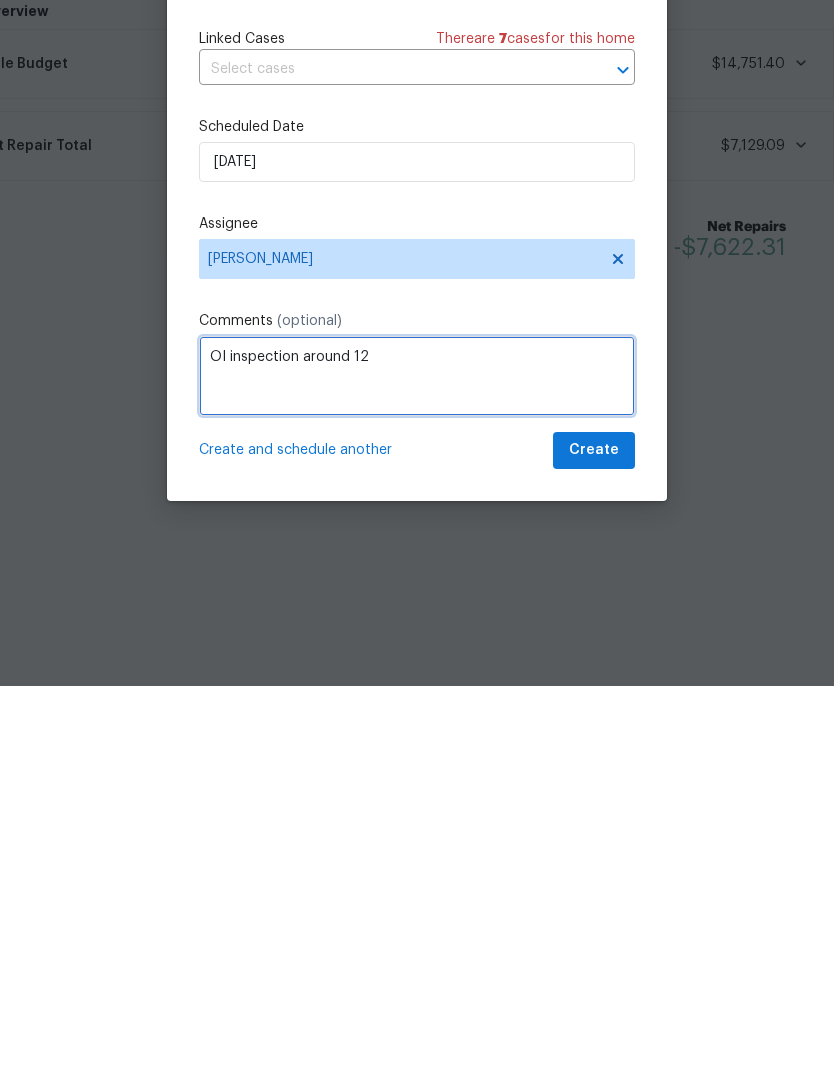type on "OI inspection around 12" 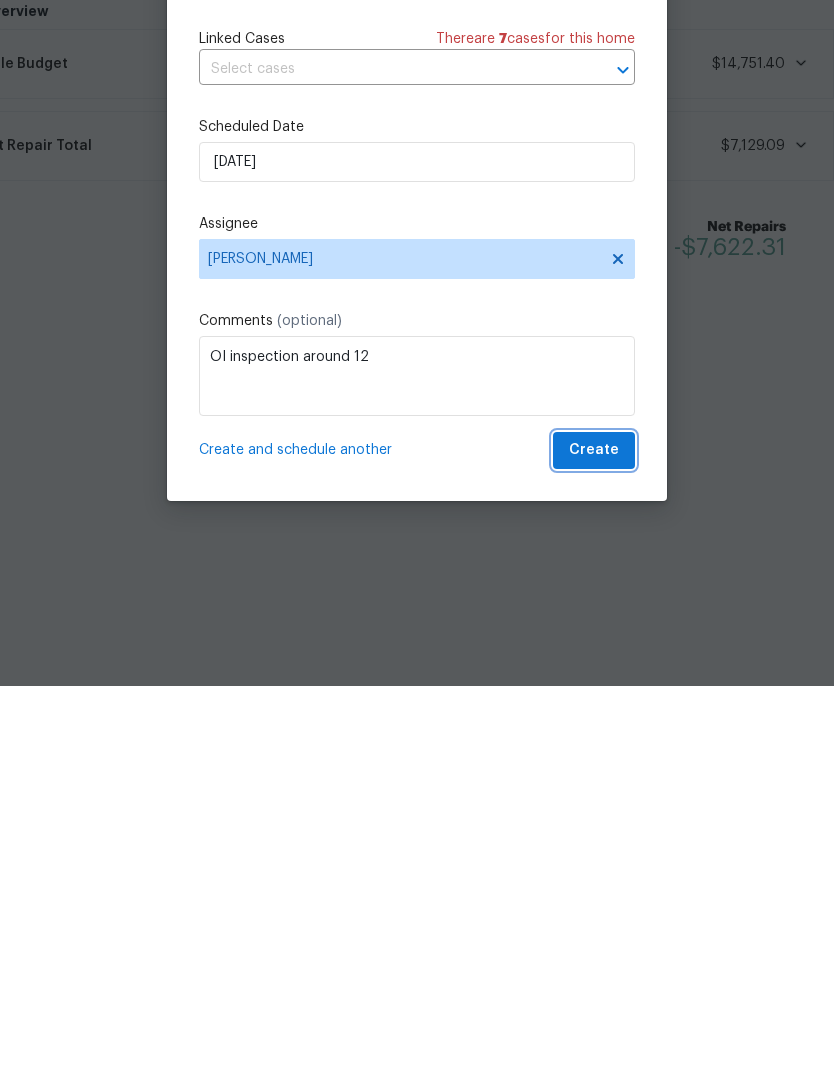 click on "Create" at bounding box center (594, 834) 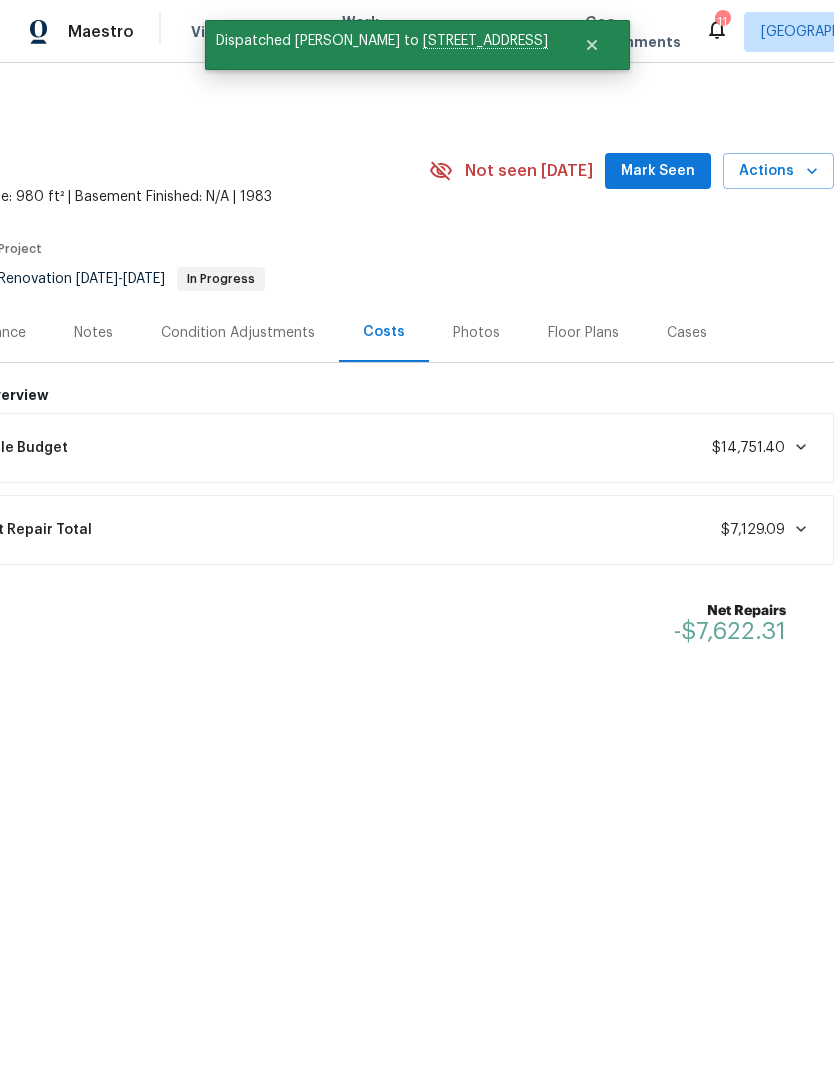 click on "Mark Seen" at bounding box center (658, 171) 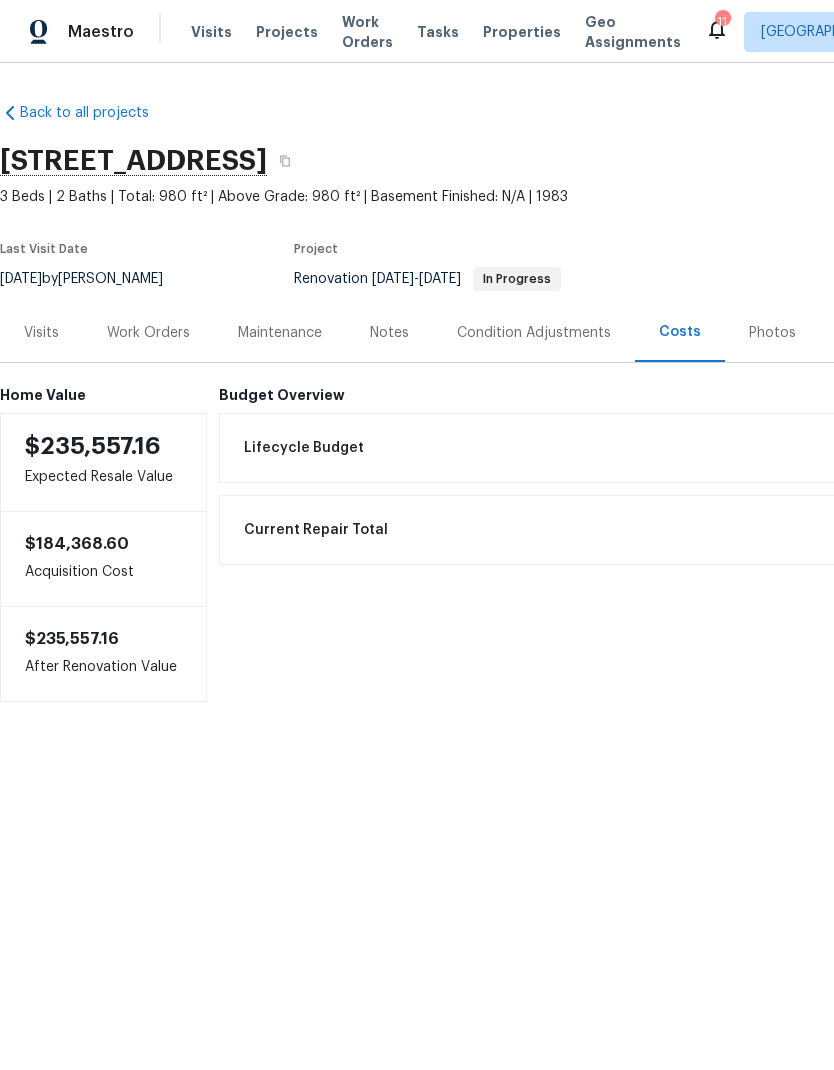 scroll, scrollTop: 0, scrollLeft: 0, axis: both 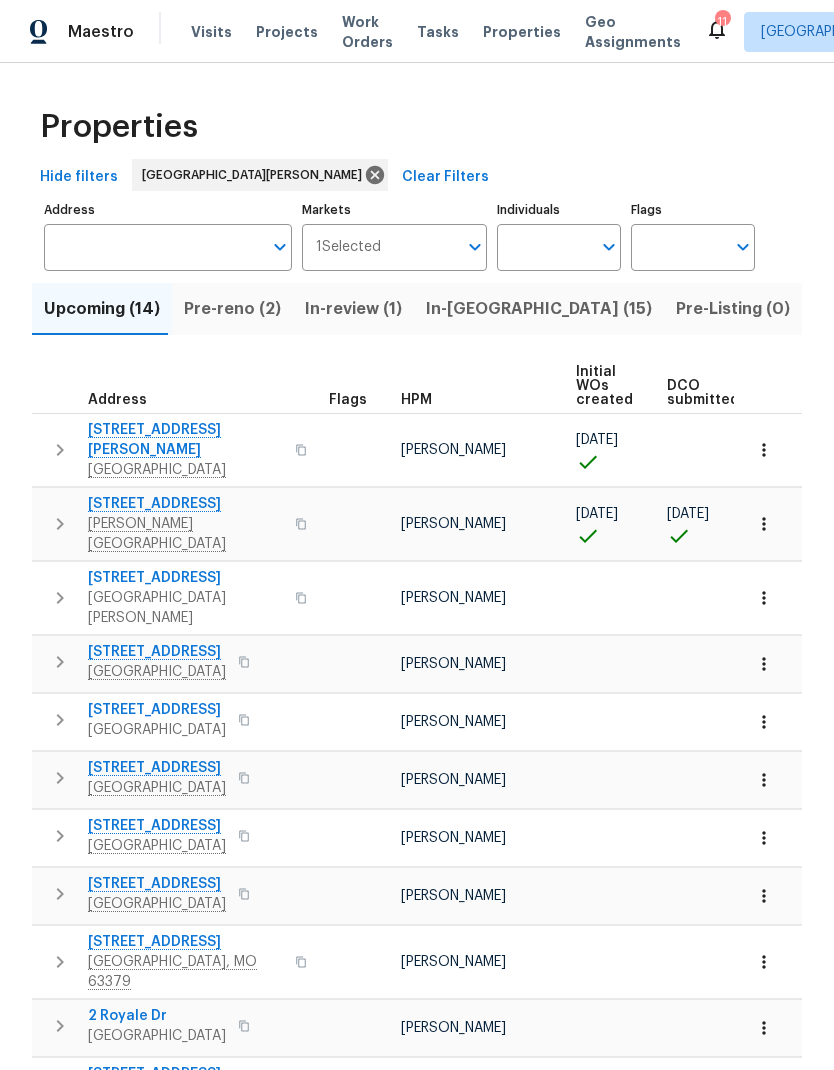 click on "In-[GEOGRAPHIC_DATA] (15)" at bounding box center [539, 309] 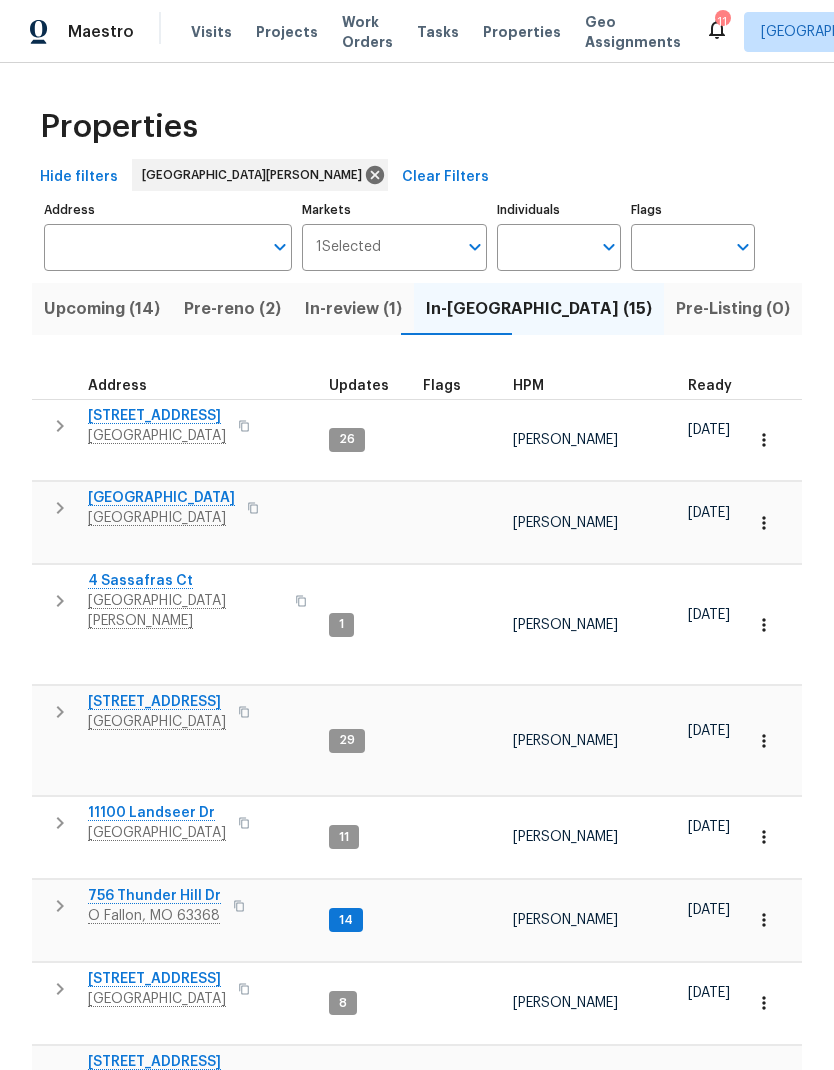 scroll, scrollTop: -1, scrollLeft: -1, axis: both 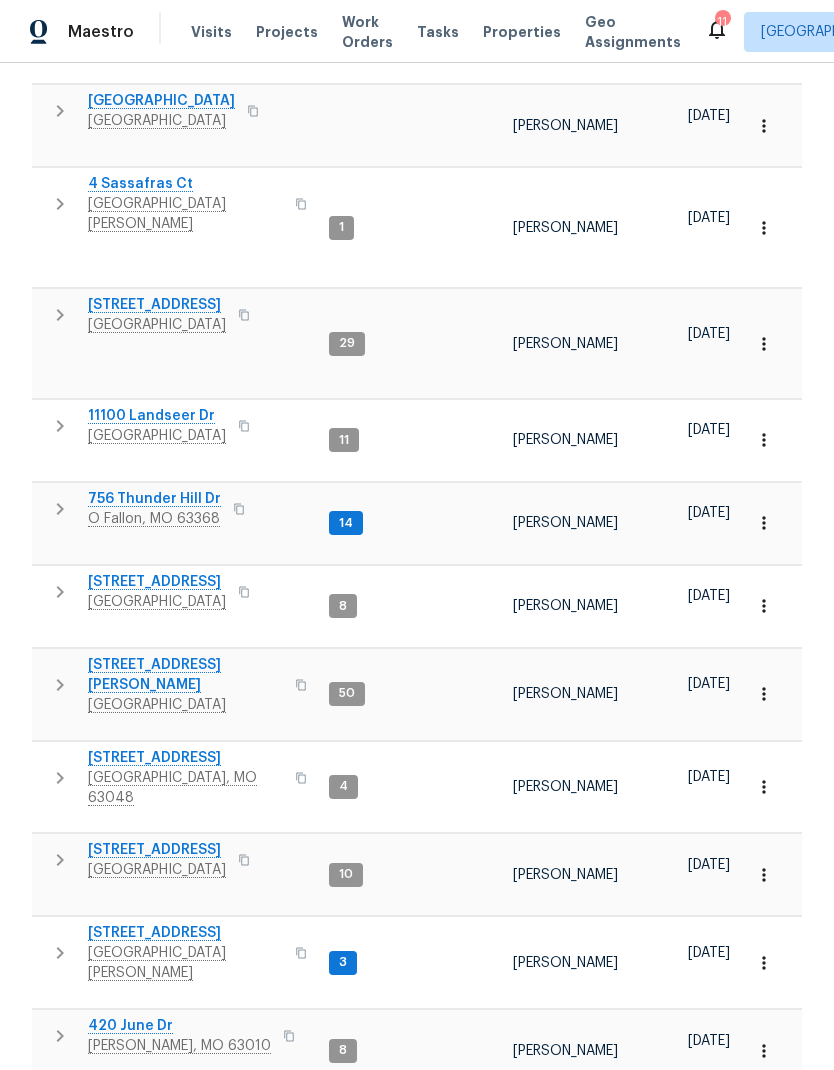 click 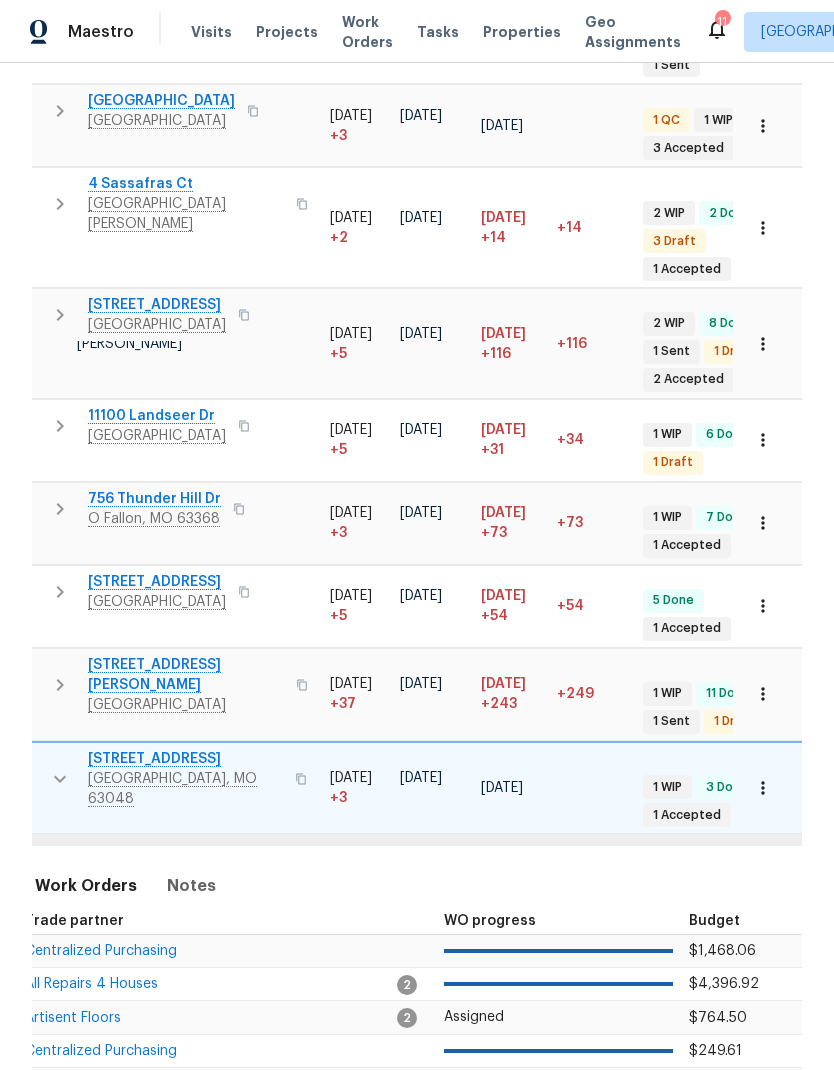 scroll, scrollTop: 0, scrollLeft: 444, axis: horizontal 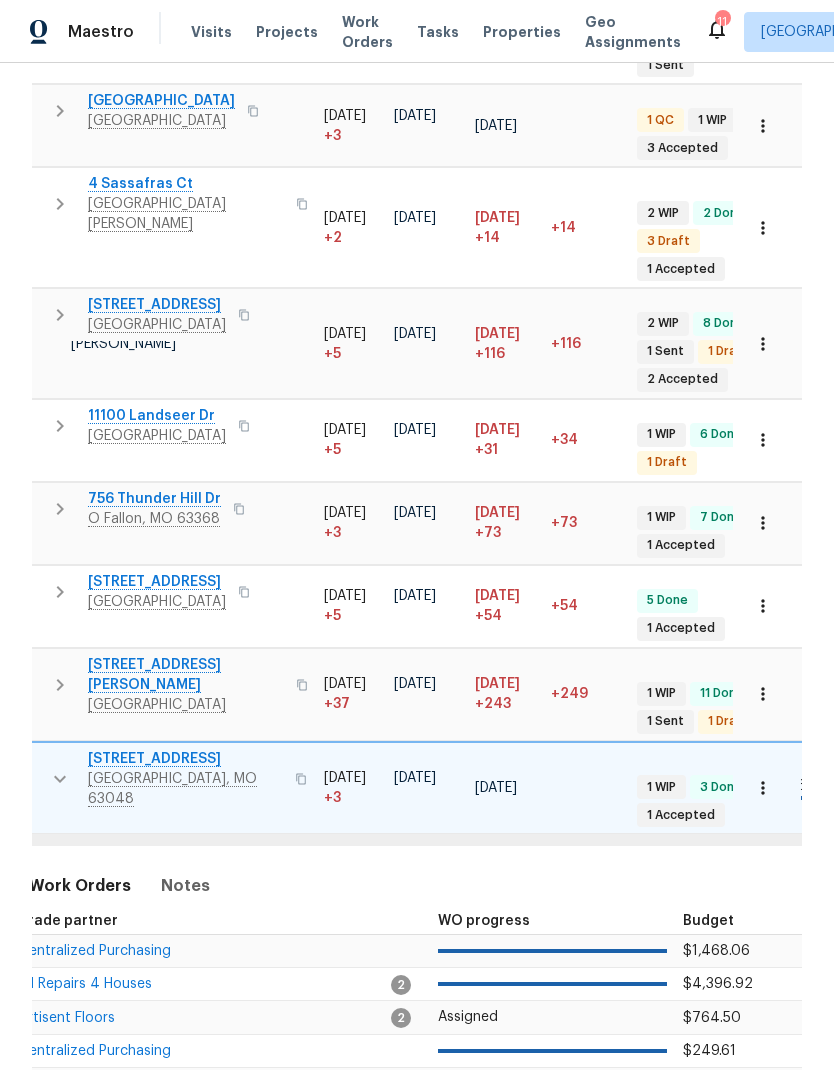 click 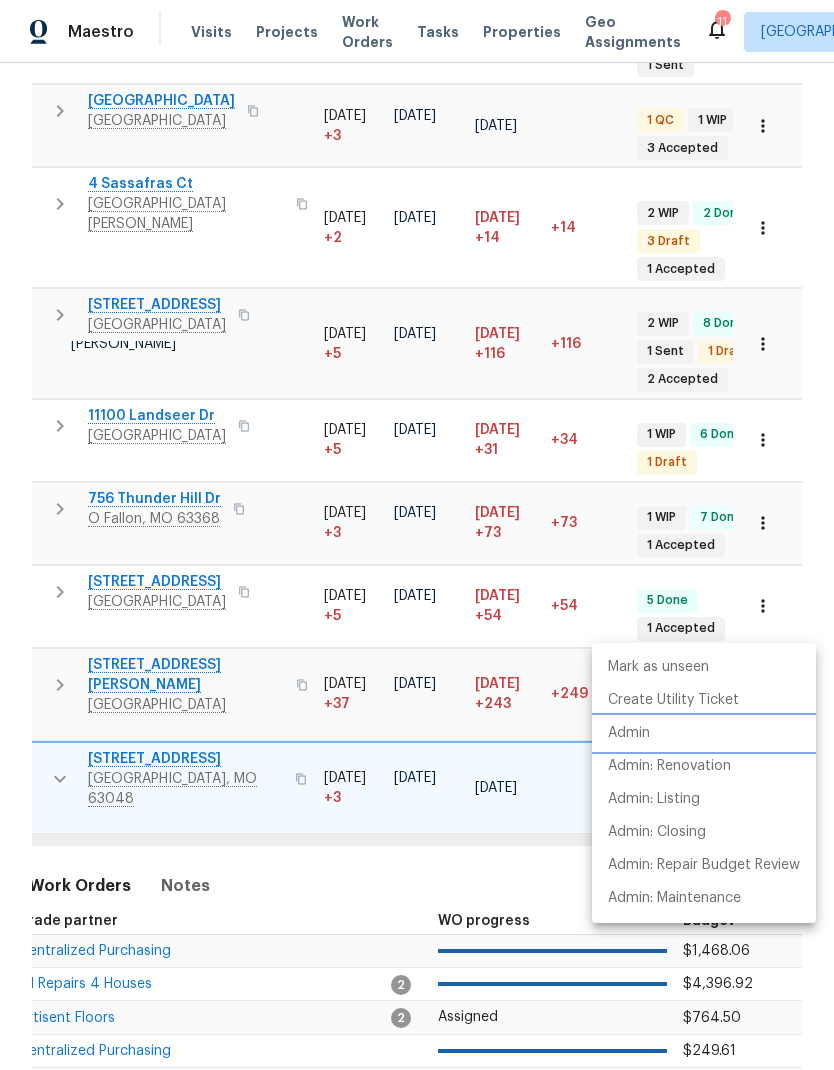 click on "Admin" at bounding box center (629, 733) 